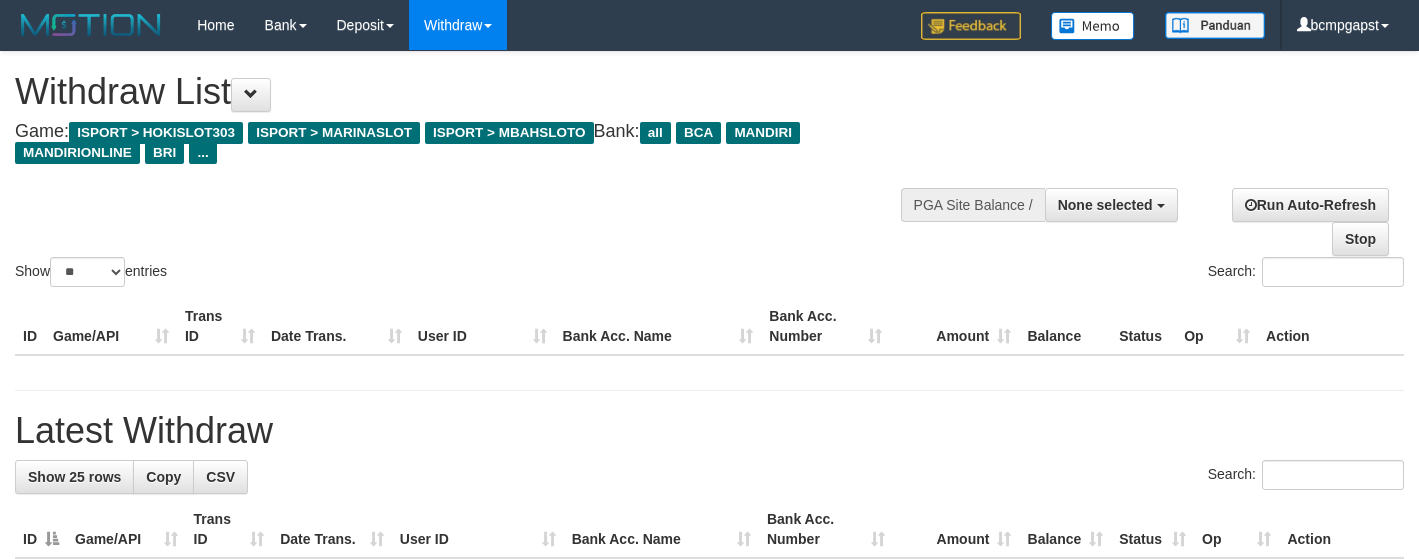 select on "****" 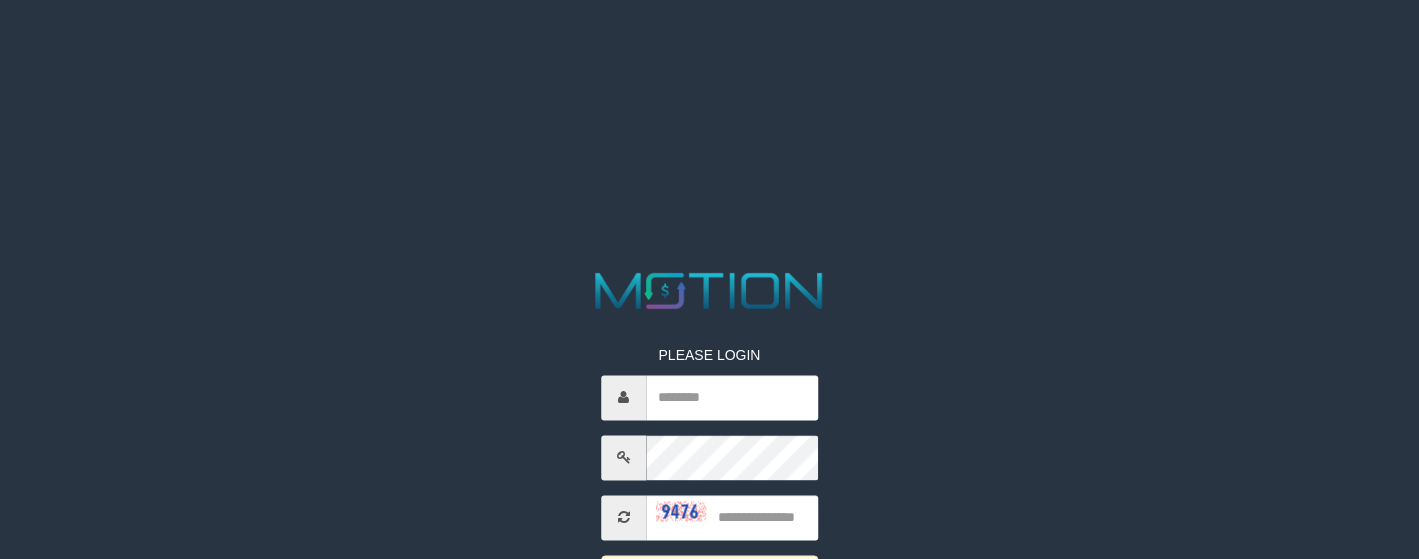 scroll, scrollTop: 0, scrollLeft: 0, axis: both 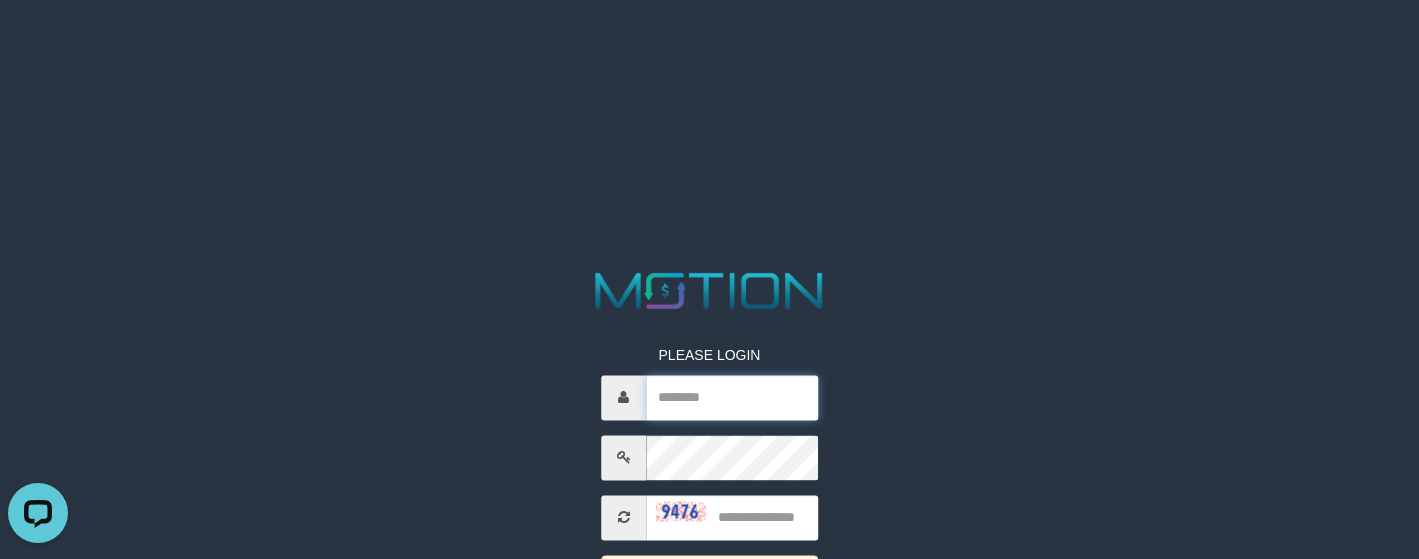 click at bounding box center [732, 397] 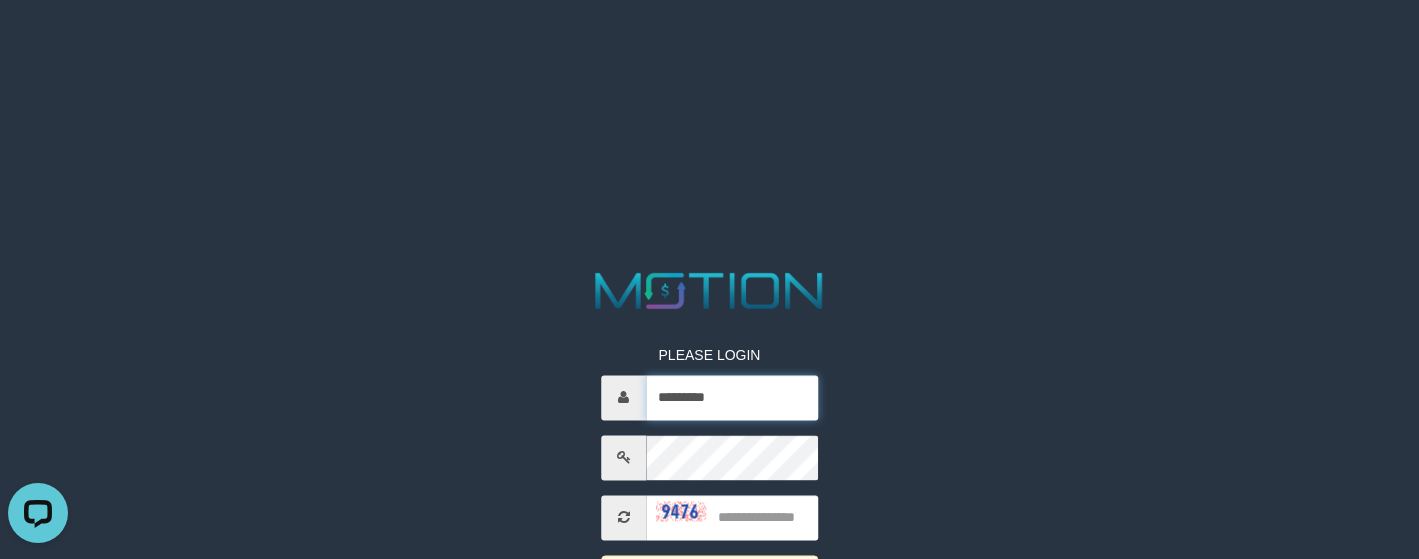 type on "*********" 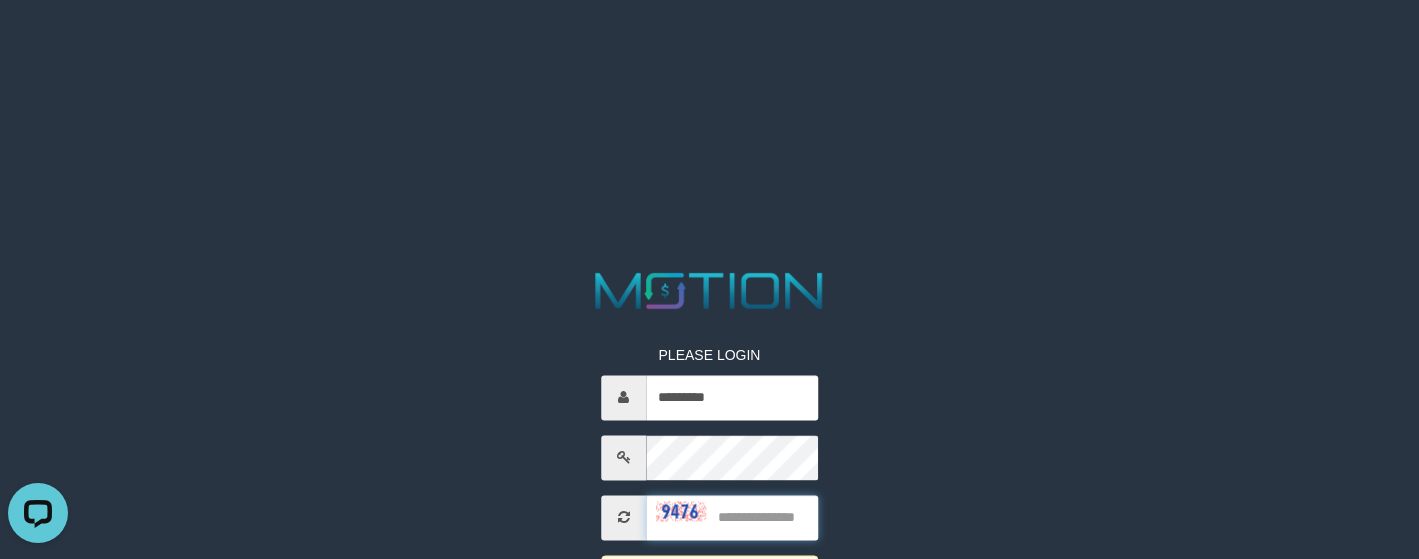 click at bounding box center (732, 517) 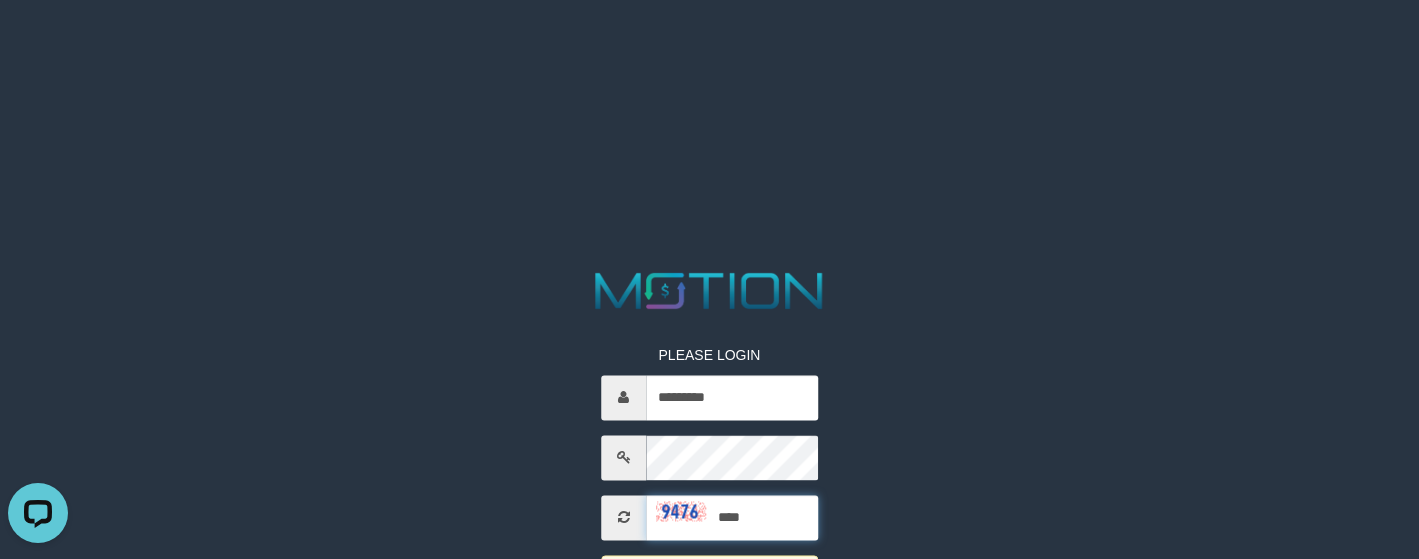 type on "****" 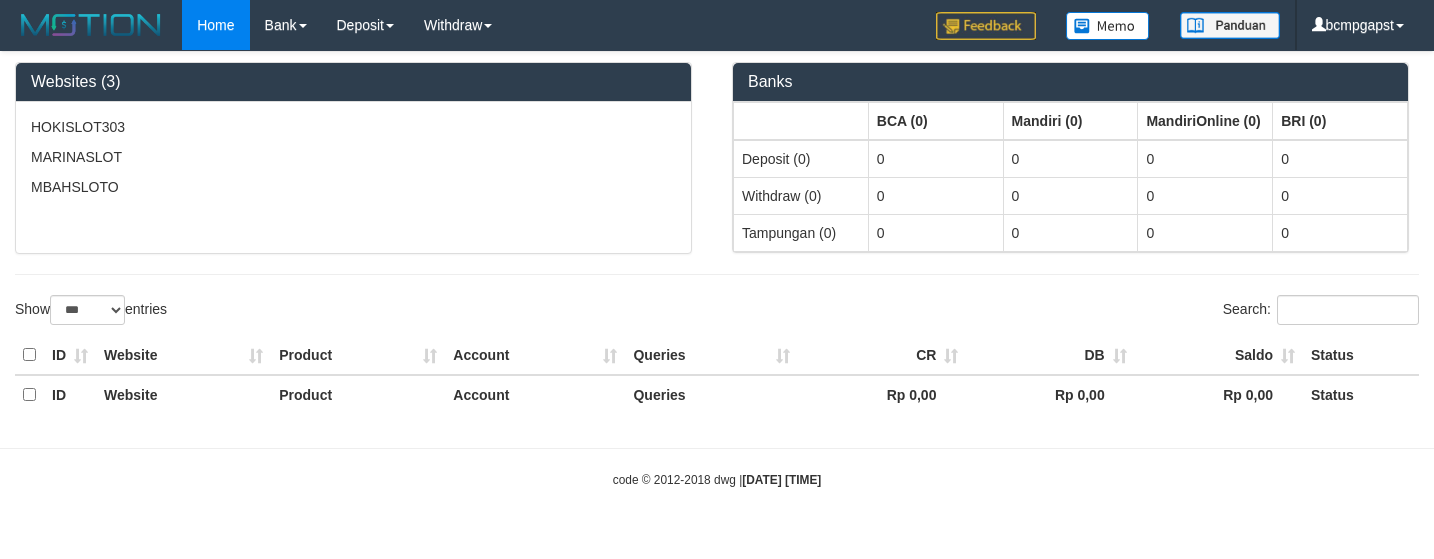 select on "***" 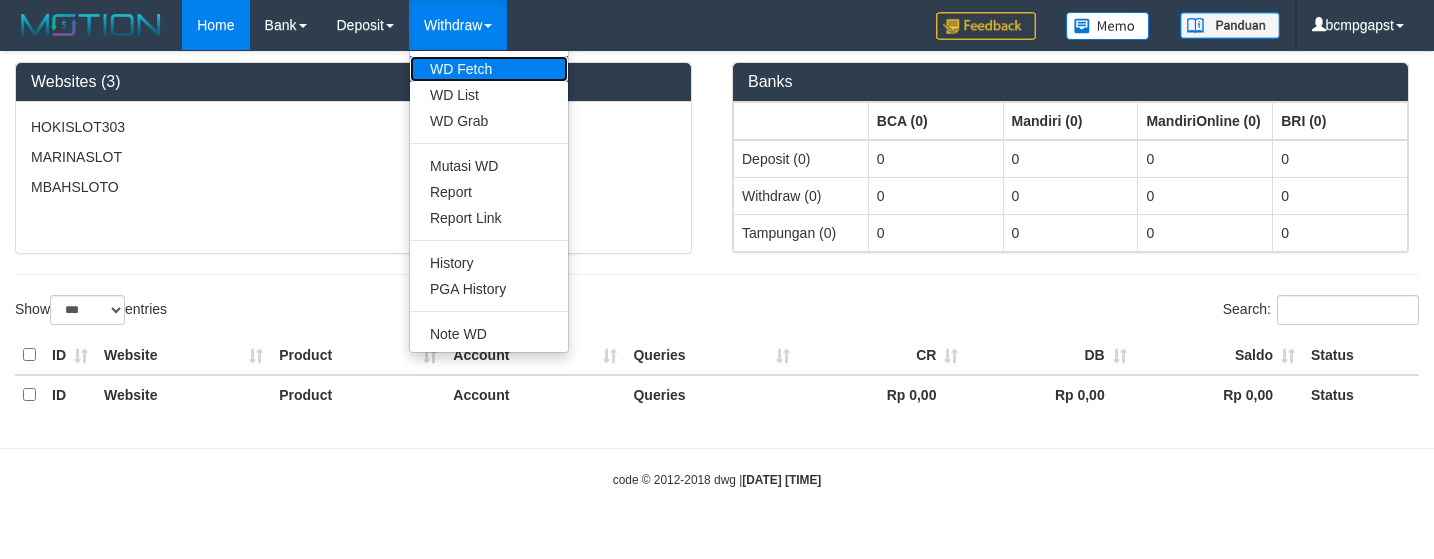 click on "WD Fetch" at bounding box center (489, 69) 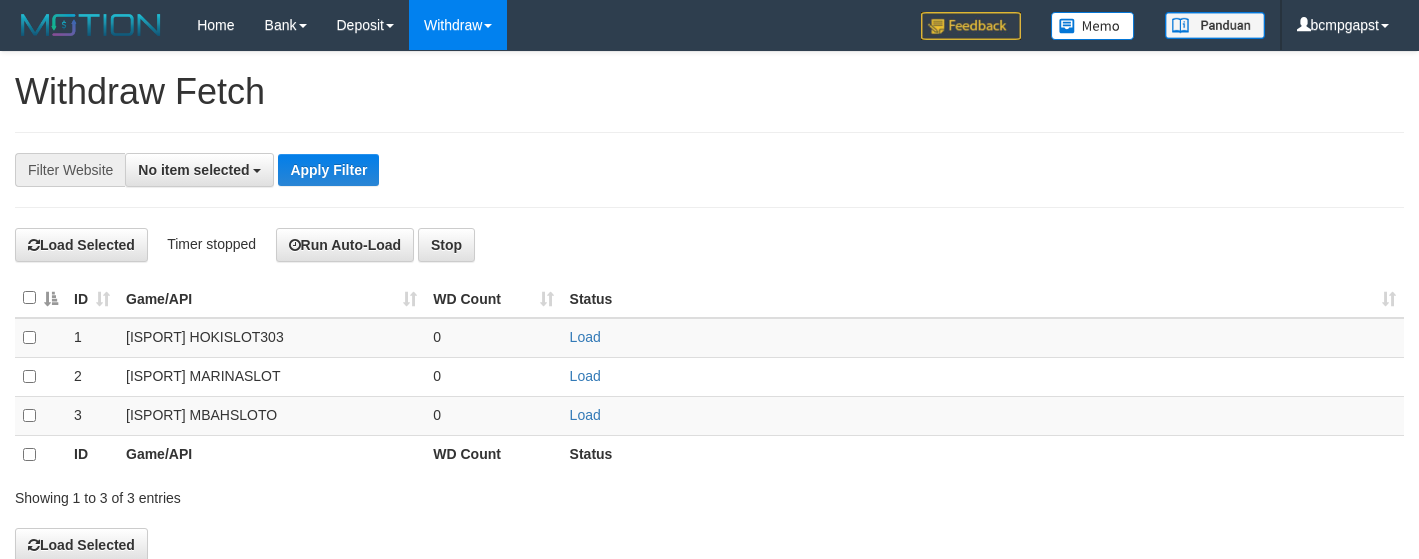 select 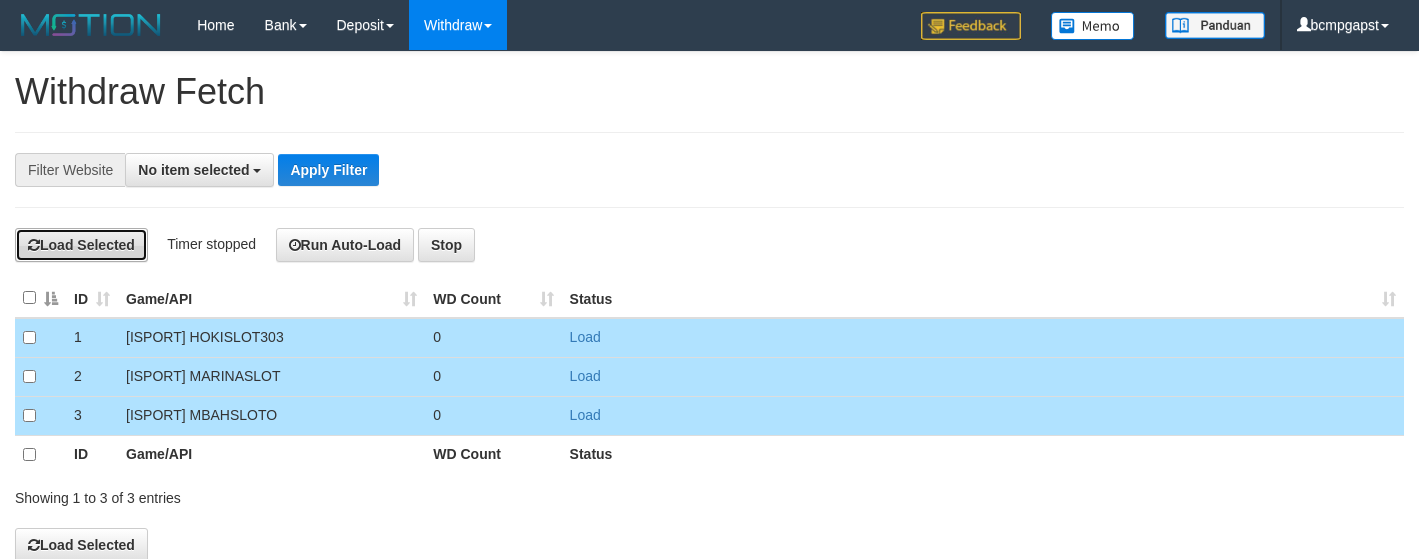 click on "Load Selected" at bounding box center [81, 245] 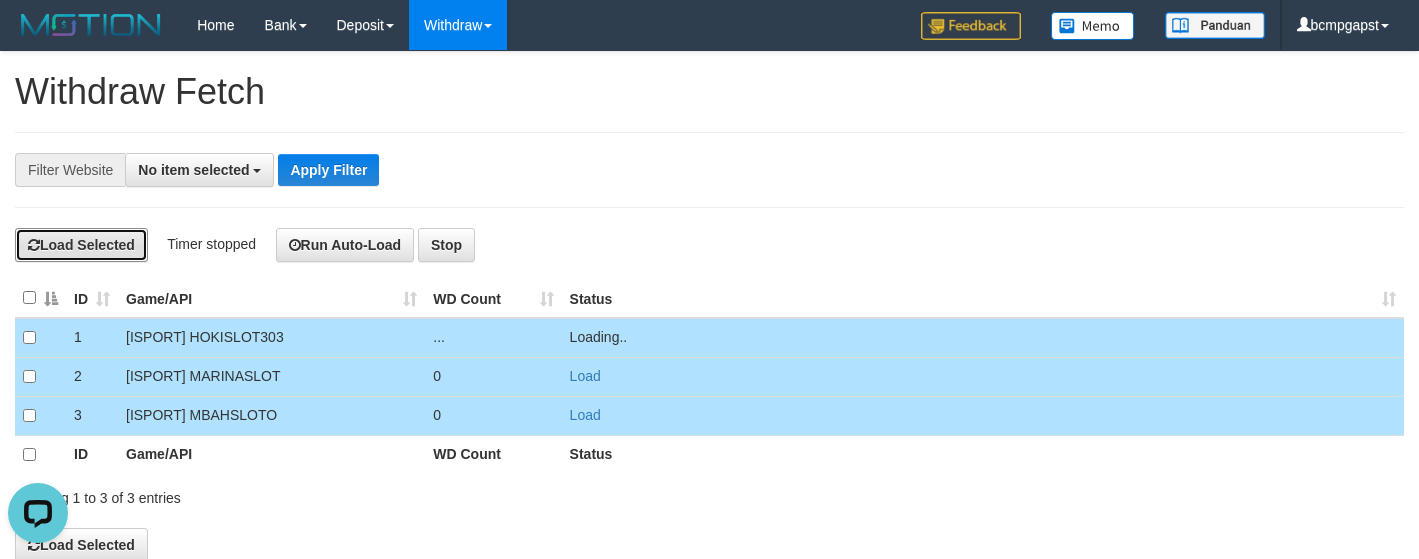 scroll, scrollTop: 0, scrollLeft: 0, axis: both 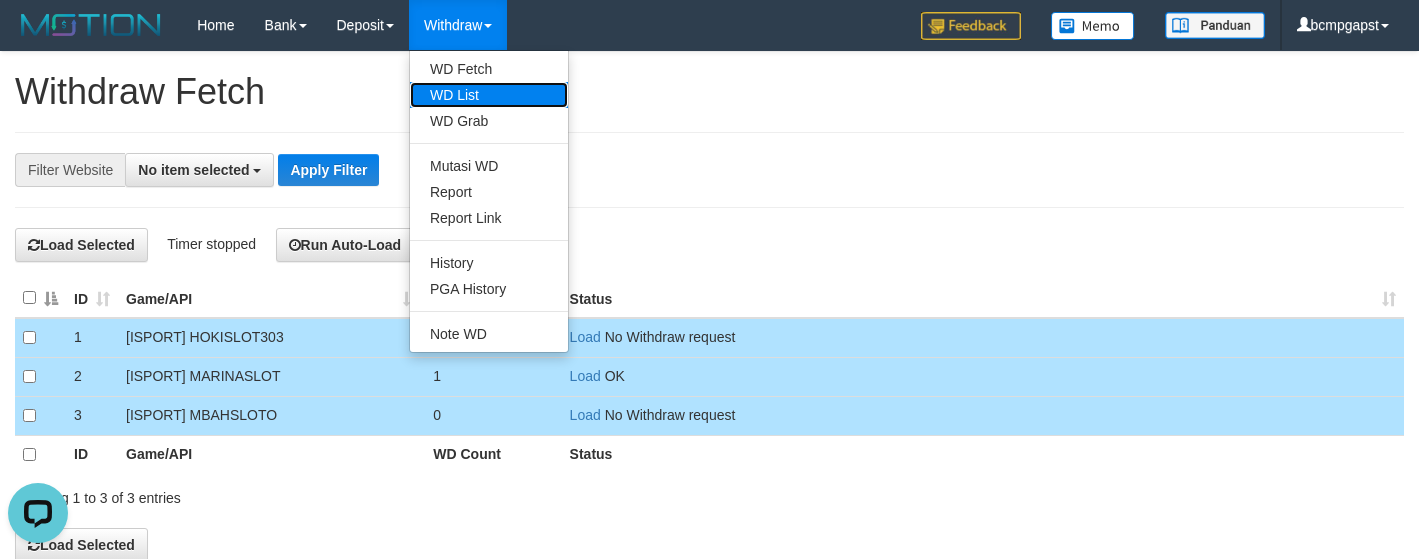 click on "WD List" at bounding box center (489, 95) 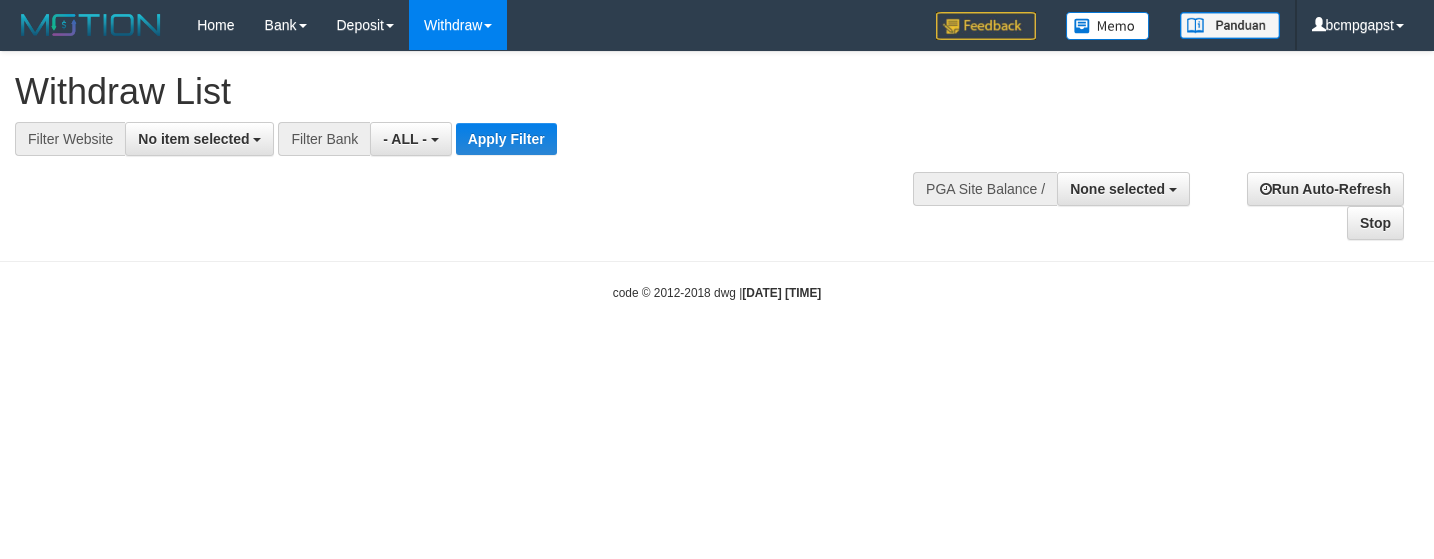 select 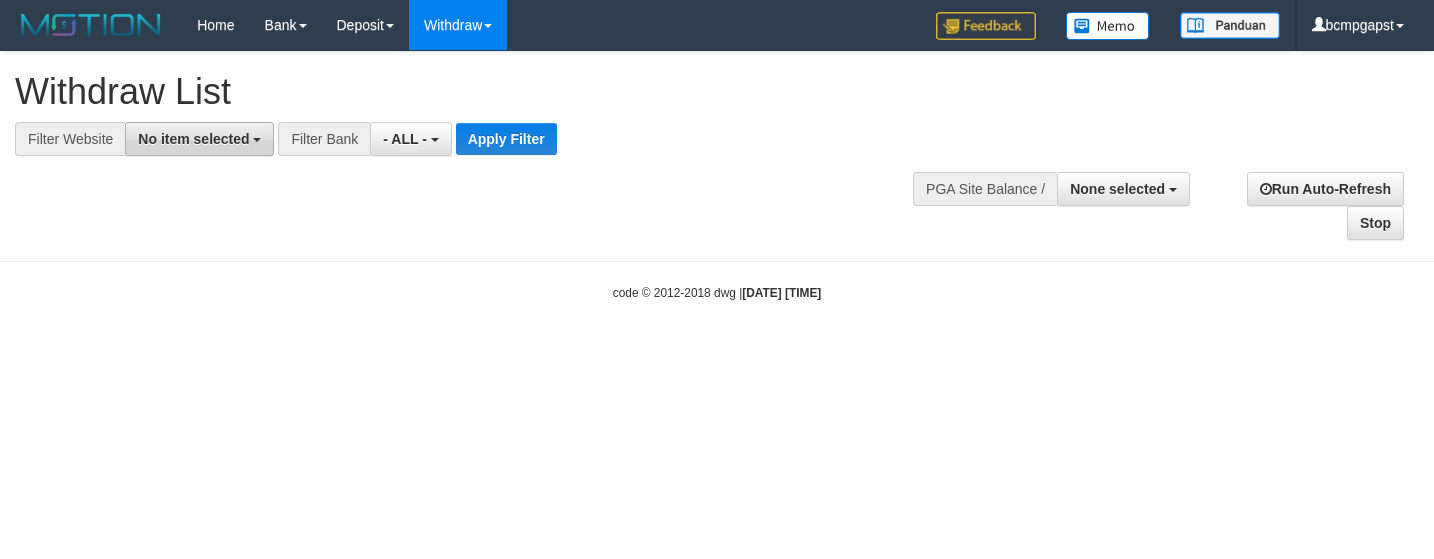 scroll, scrollTop: 0, scrollLeft: 0, axis: both 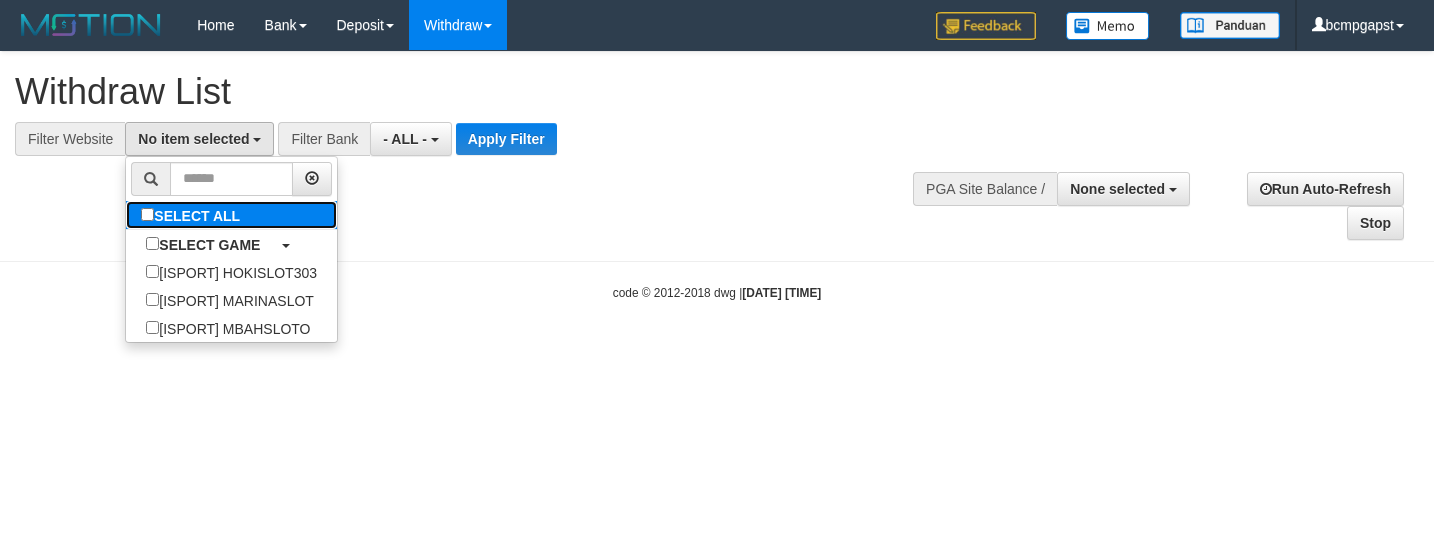 click on "SELECT ALL" at bounding box center (193, 215) 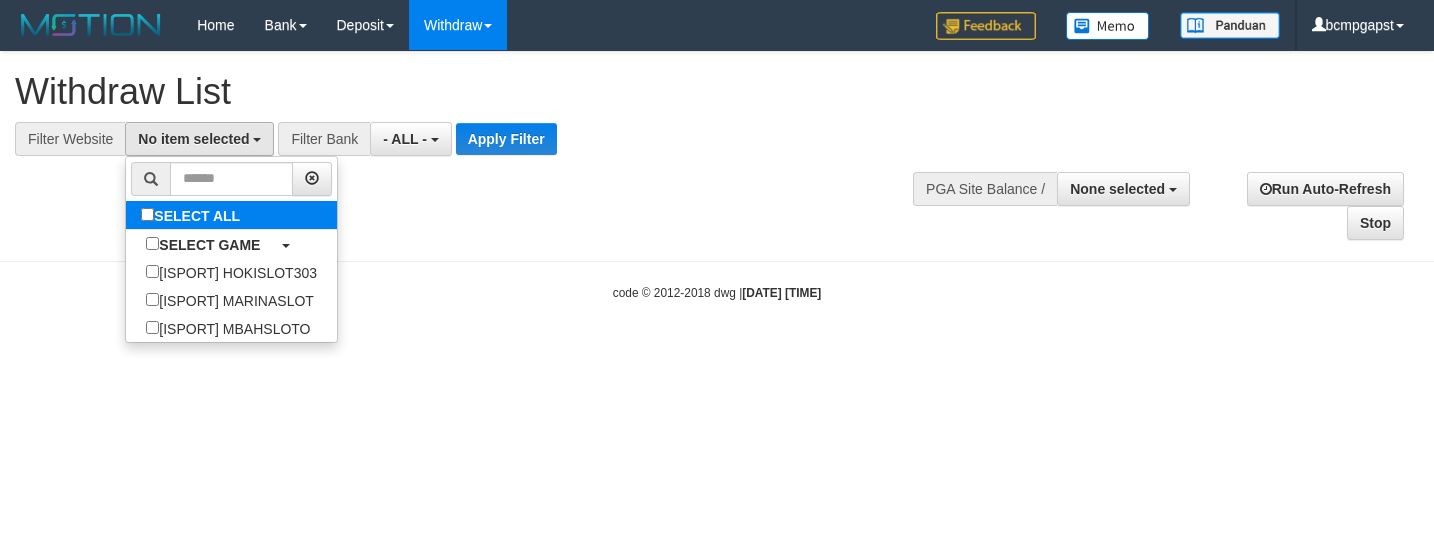 select on "****" 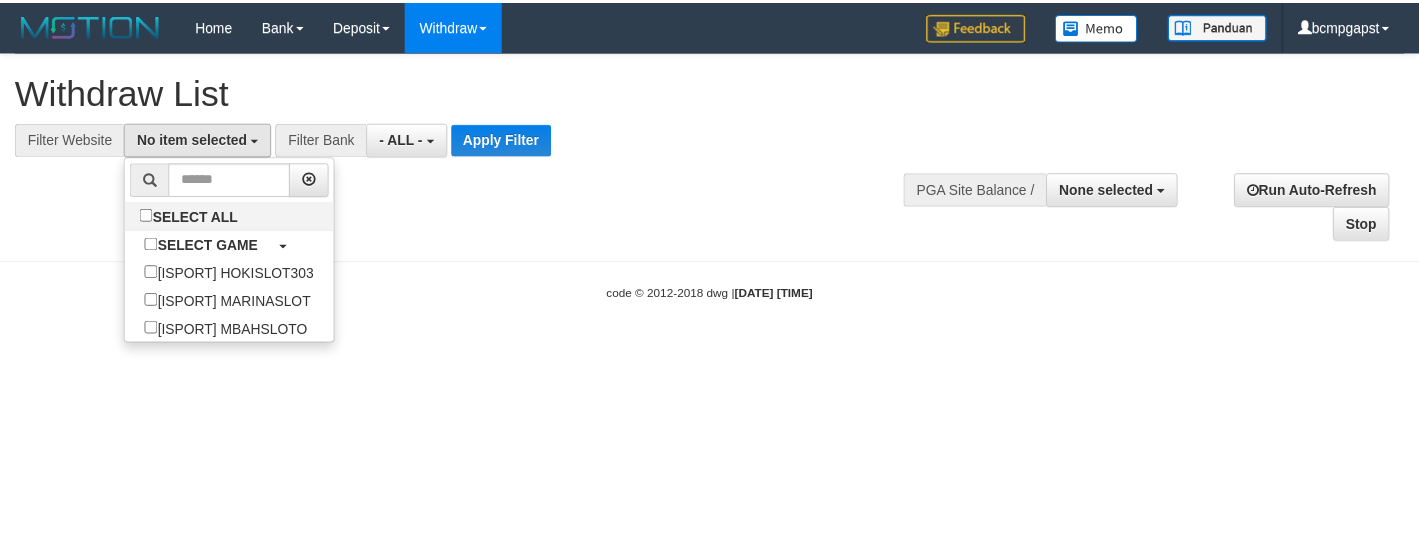 scroll, scrollTop: 18, scrollLeft: 0, axis: vertical 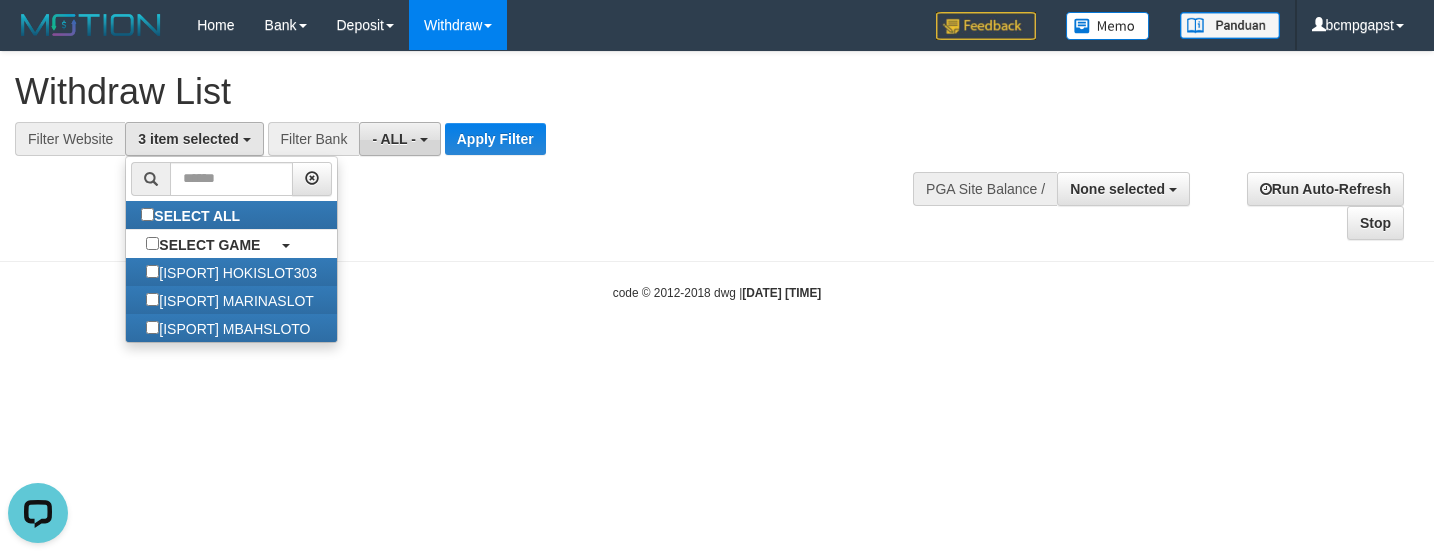 click on "- ALL -" at bounding box center (394, 139) 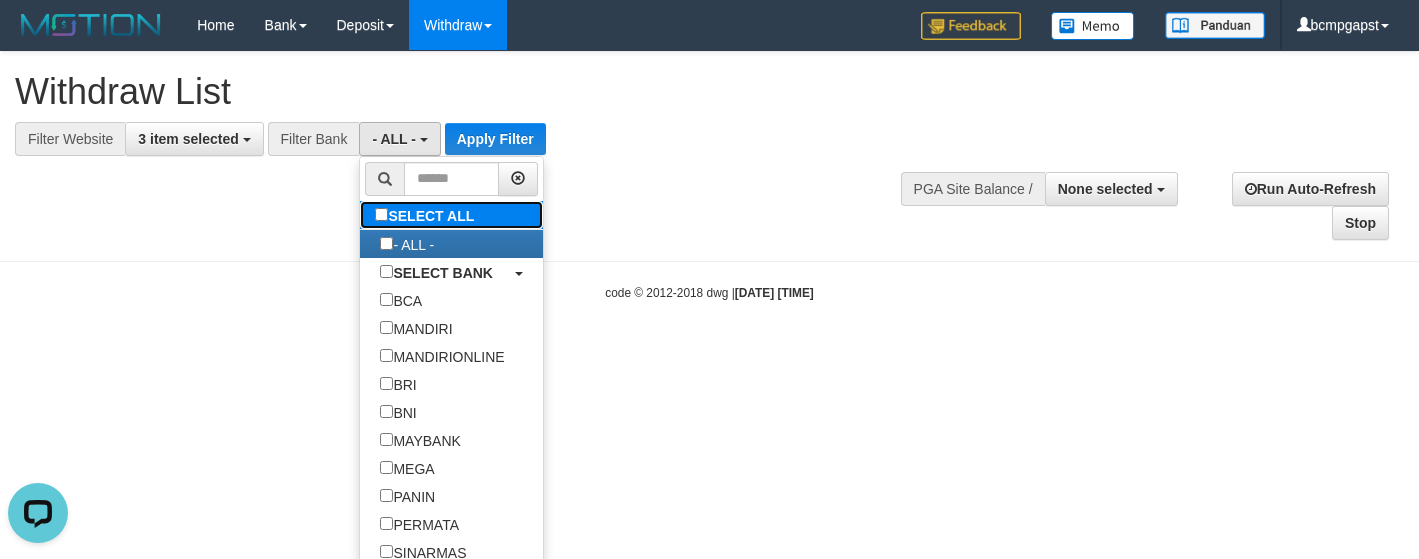 click on "SELECT ALL" at bounding box center (427, 215) 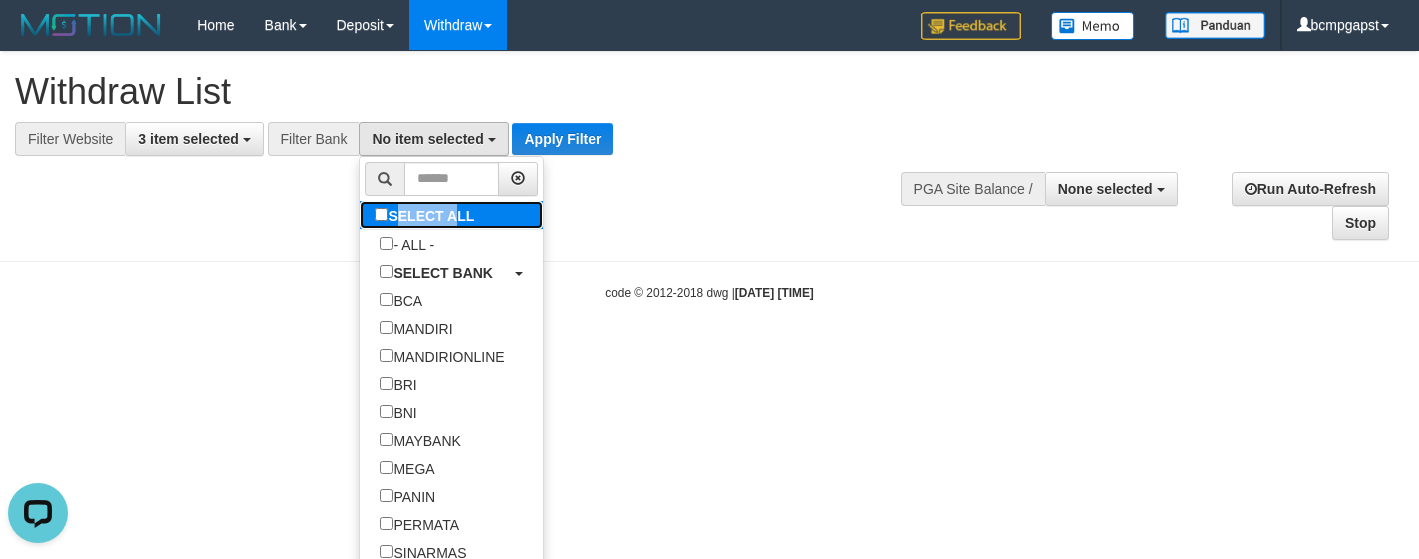 click on "SELECT ALL" at bounding box center (427, 215) 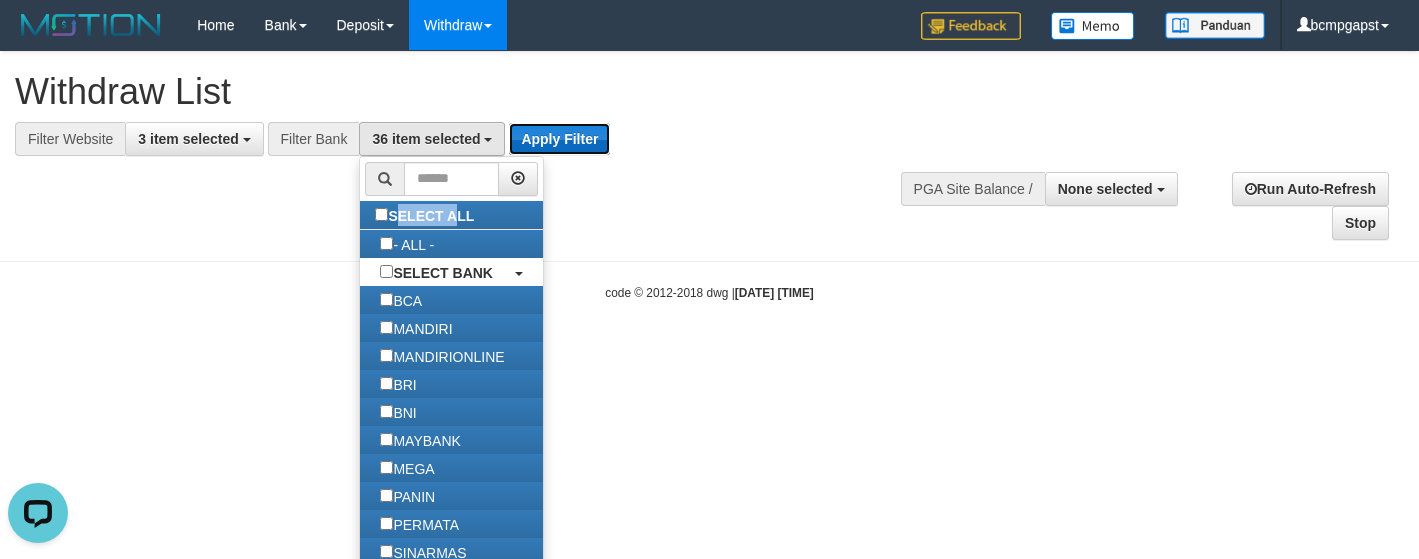 click on "Apply Filter" at bounding box center [559, 139] 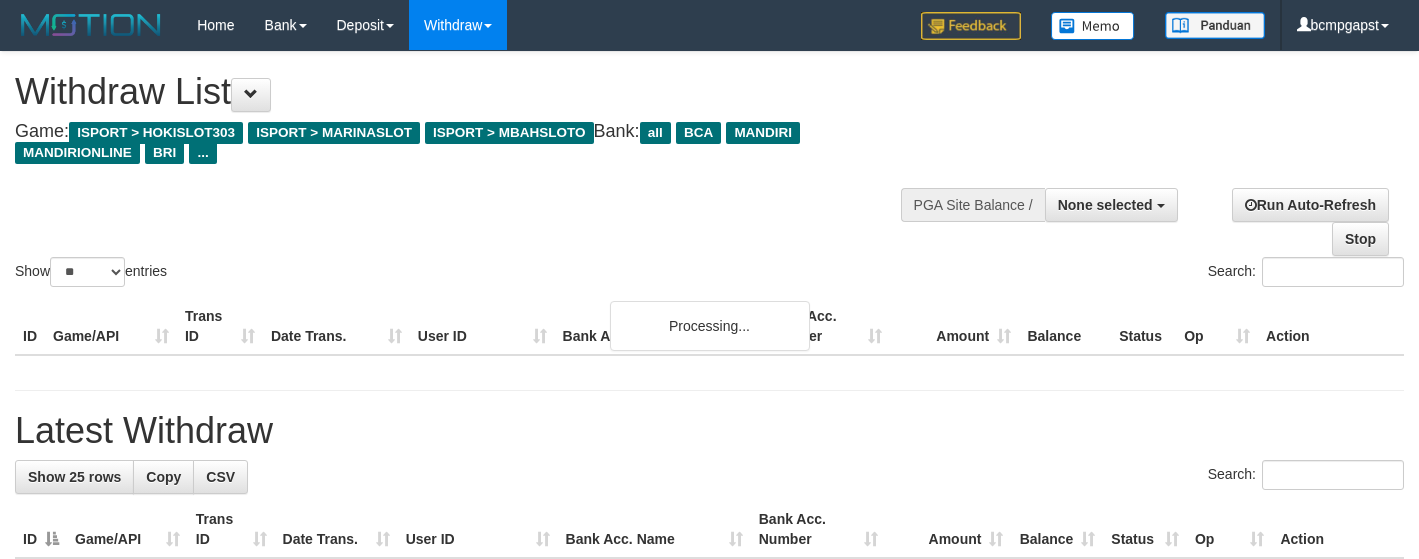 select 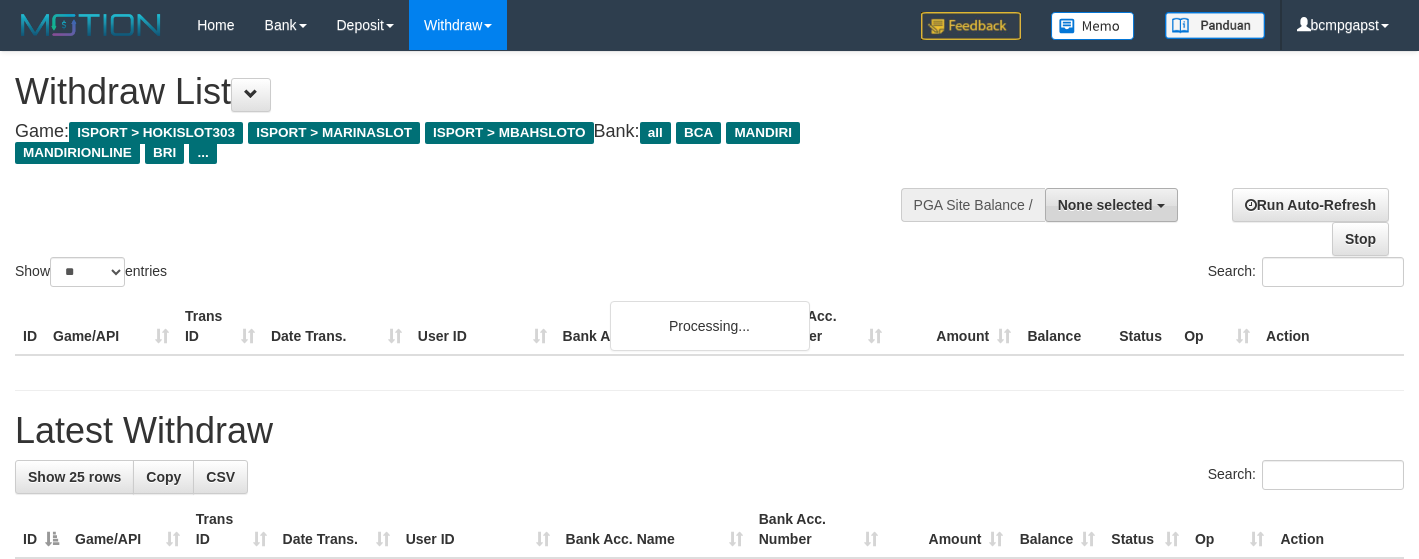 scroll, scrollTop: 0, scrollLeft: 0, axis: both 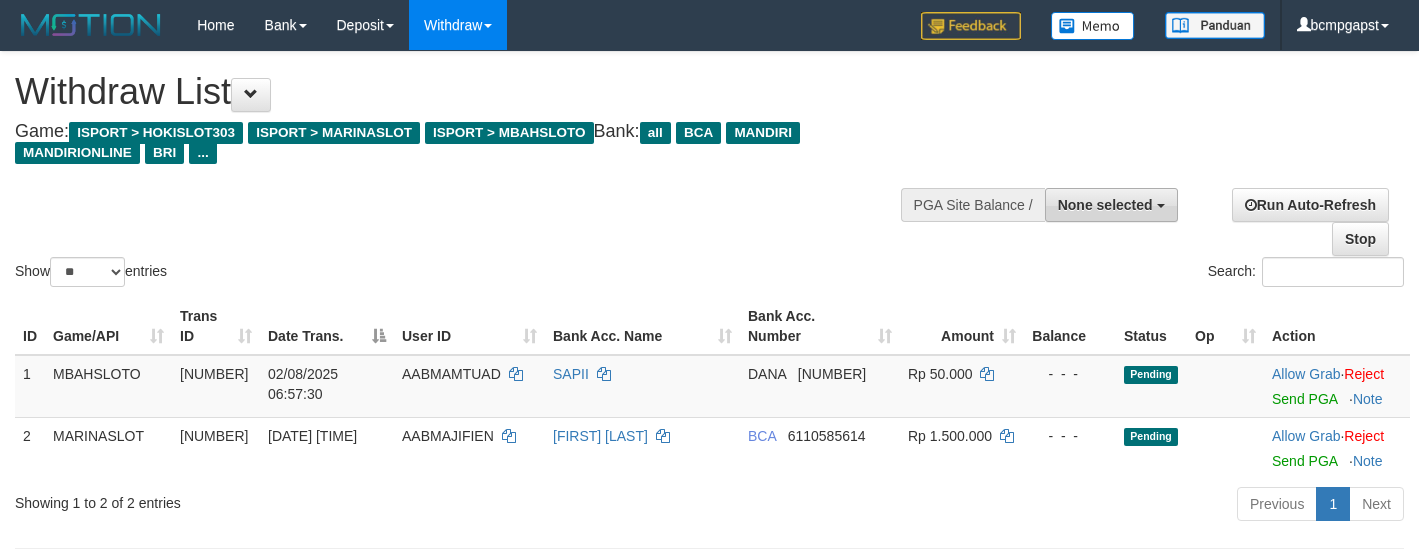 click on "None selected" at bounding box center [1105, 205] 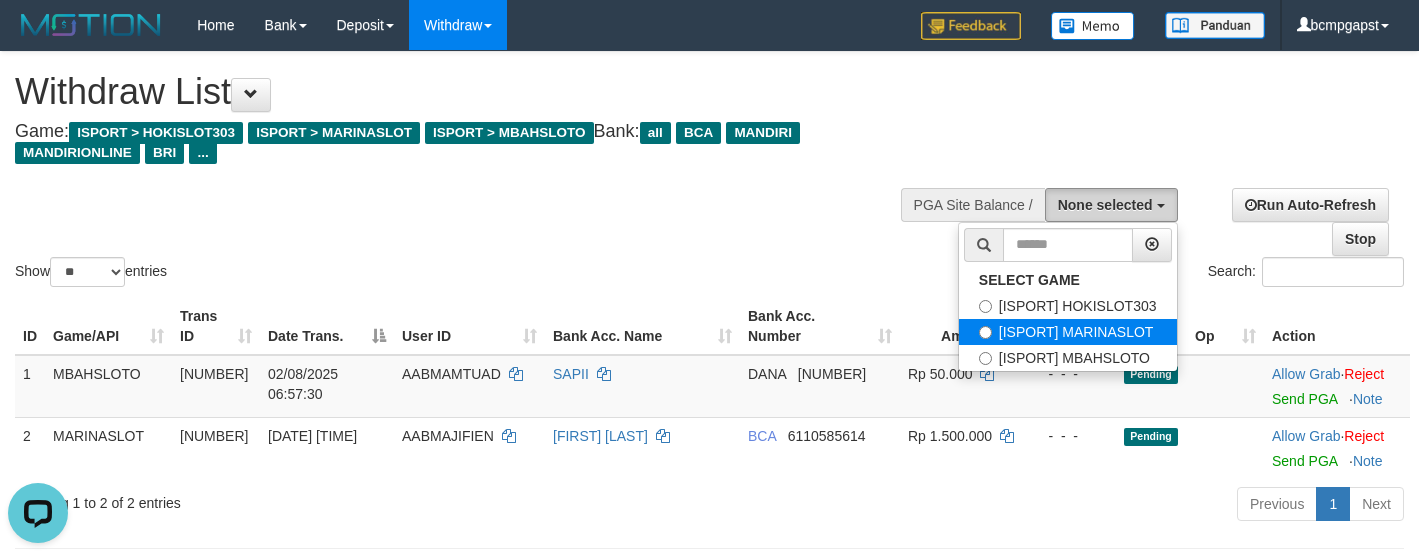 scroll, scrollTop: 0, scrollLeft: 0, axis: both 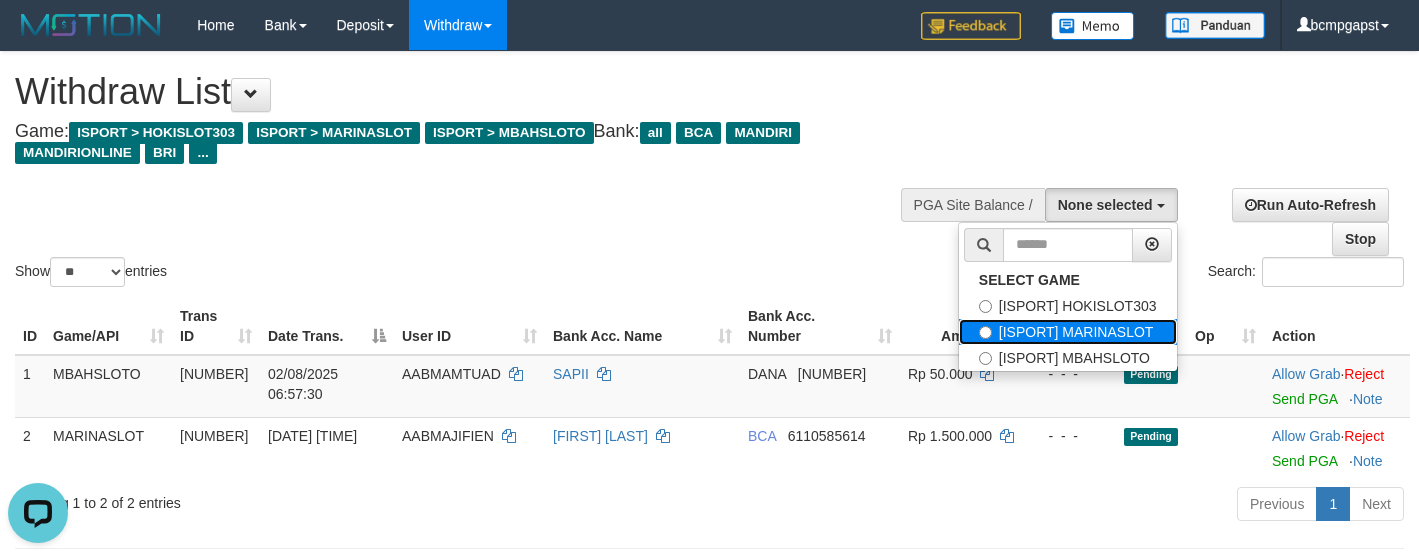 click on "[ISPORT] MARINASLOT" at bounding box center (1068, 332) 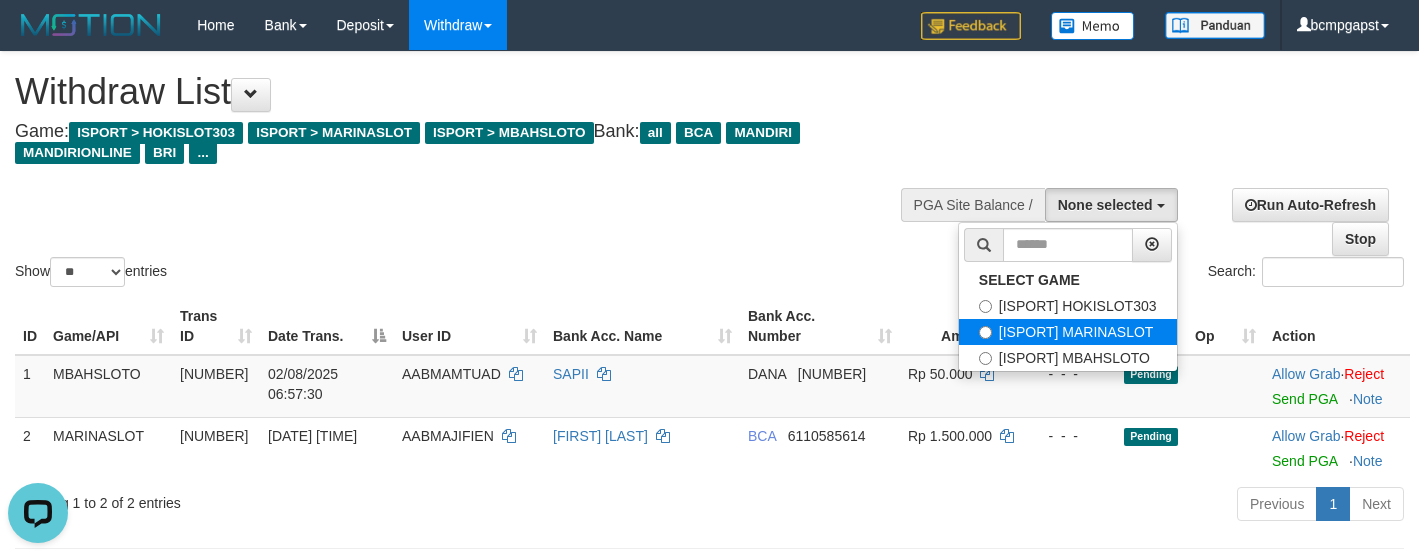select on "***" 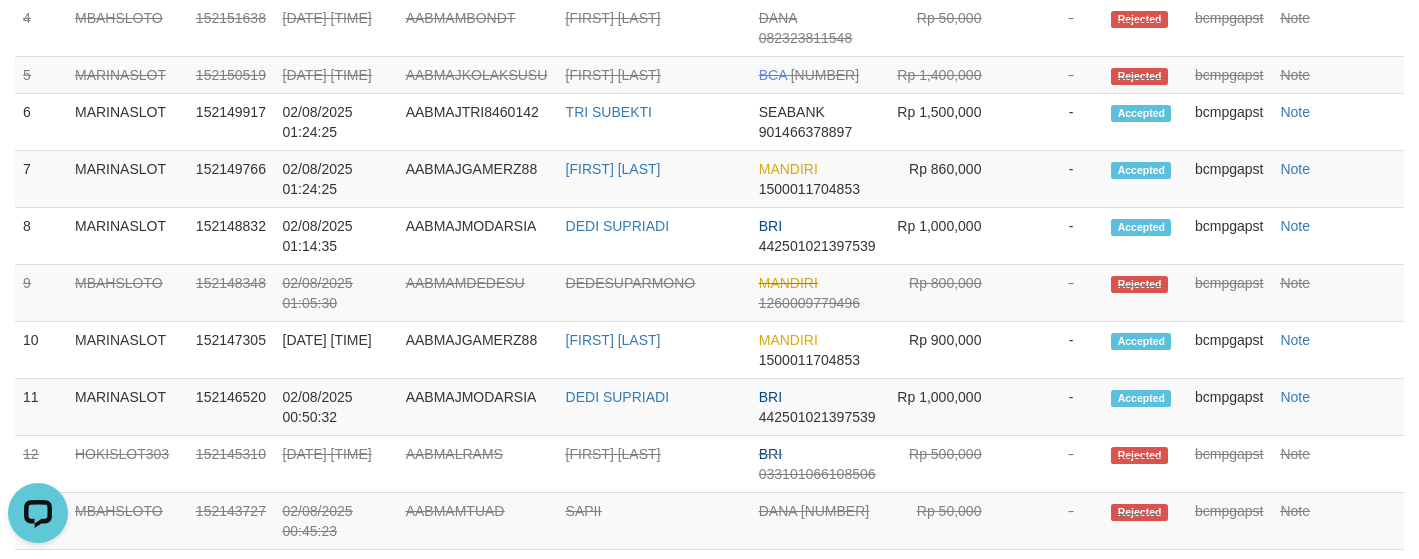 scroll, scrollTop: 567, scrollLeft: 0, axis: vertical 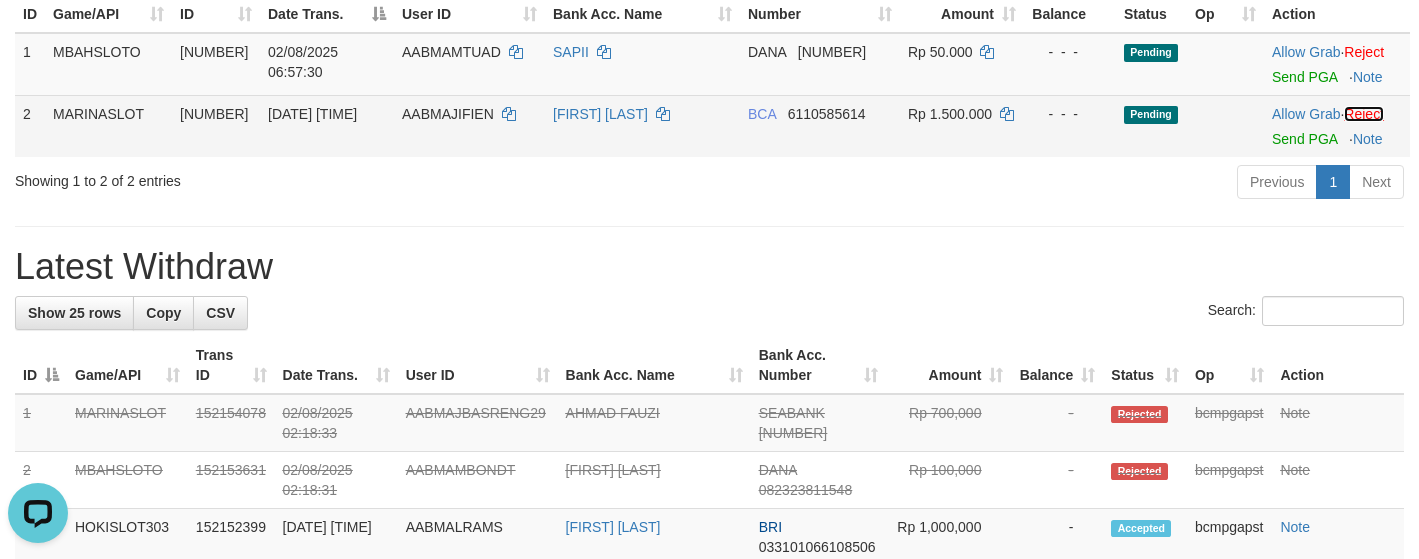 click on "Reject" at bounding box center (1364, 114) 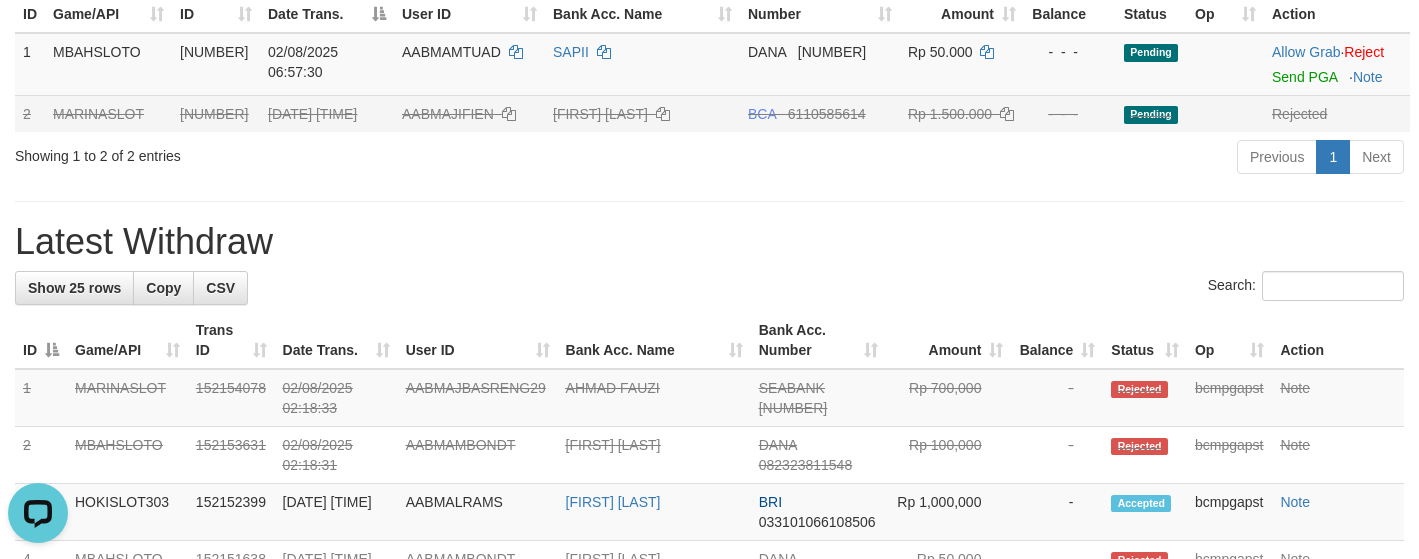 drag, startPoint x: 500, startPoint y: 319, endPoint x: 256, endPoint y: 42, distance: 369.1409 